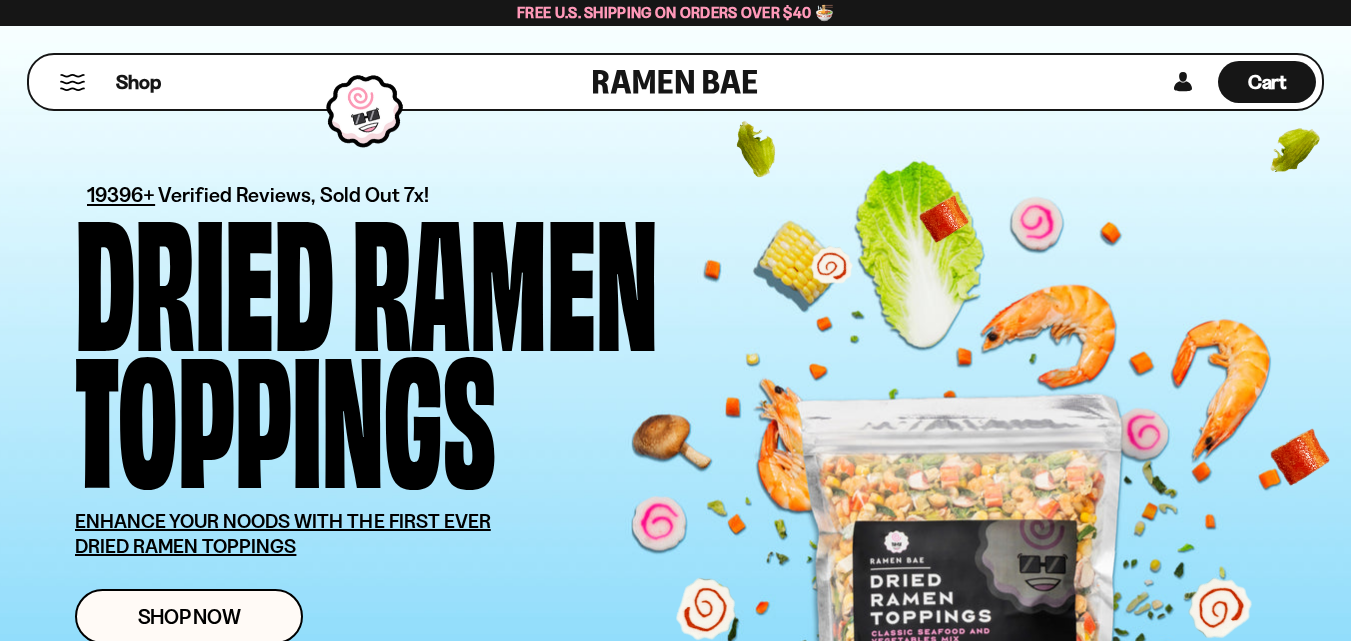scroll, scrollTop: 0, scrollLeft: 0, axis: both 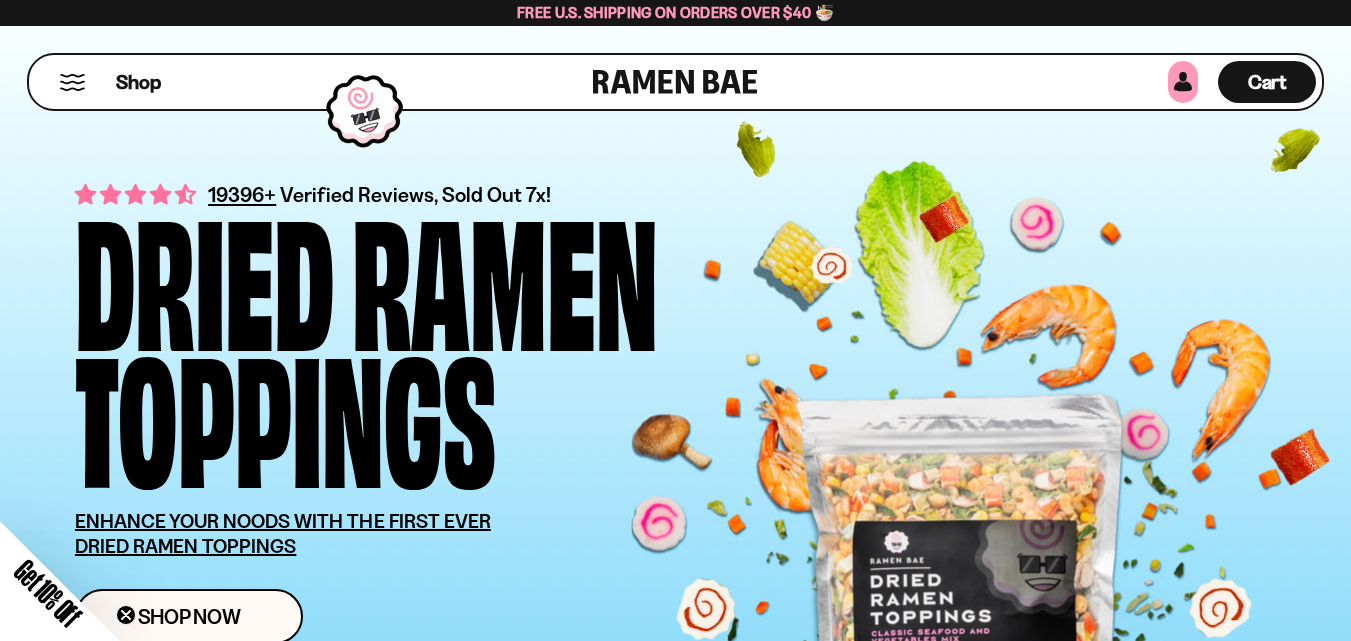 click at bounding box center (1183, 82) 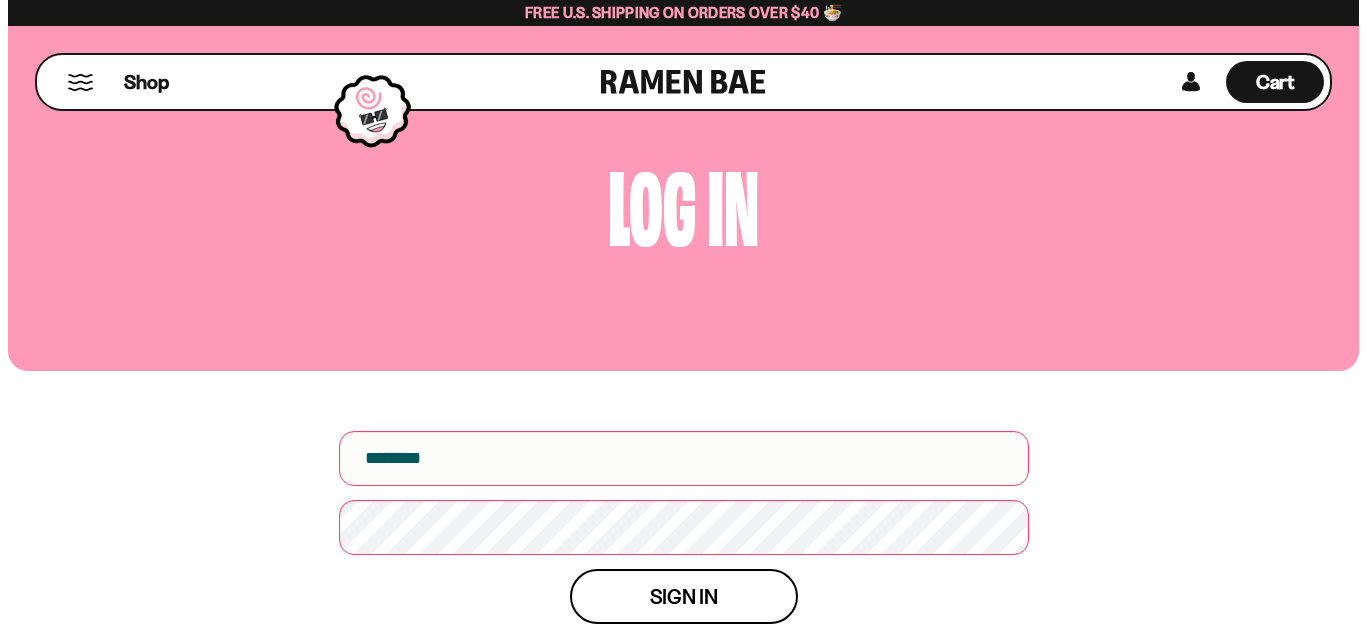 scroll, scrollTop: 0, scrollLeft: 0, axis: both 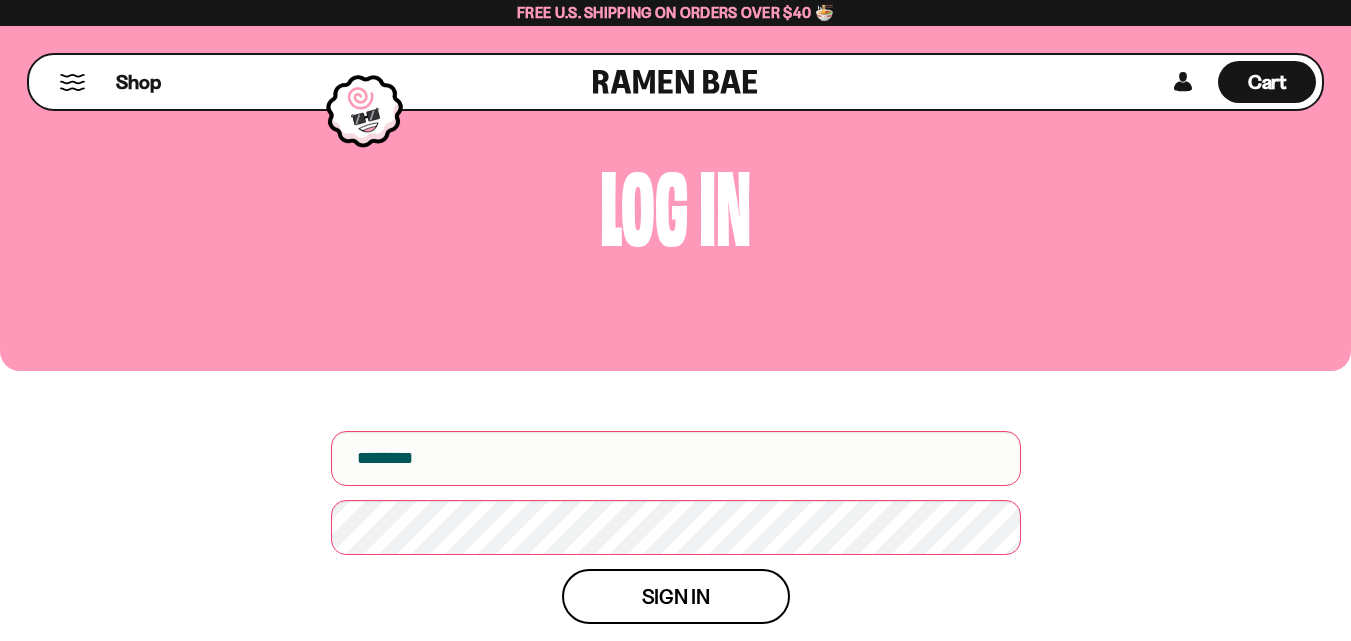 type on "**********" 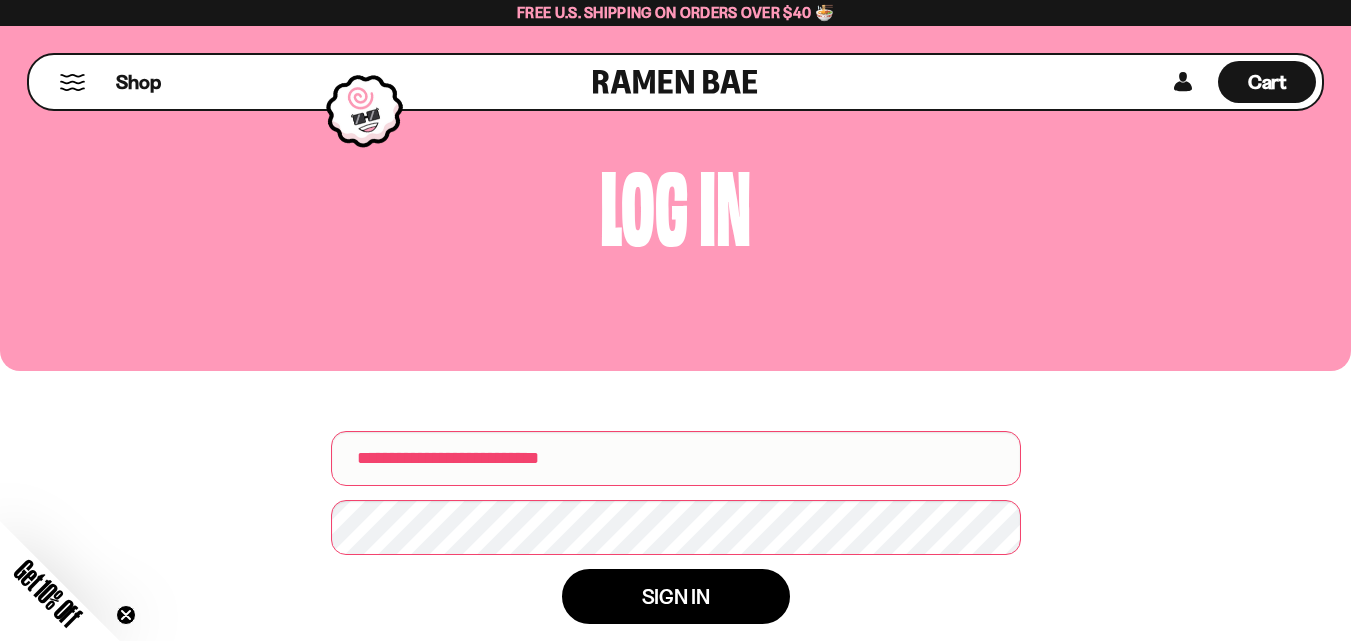 click on "Sign in" at bounding box center (676, 596) 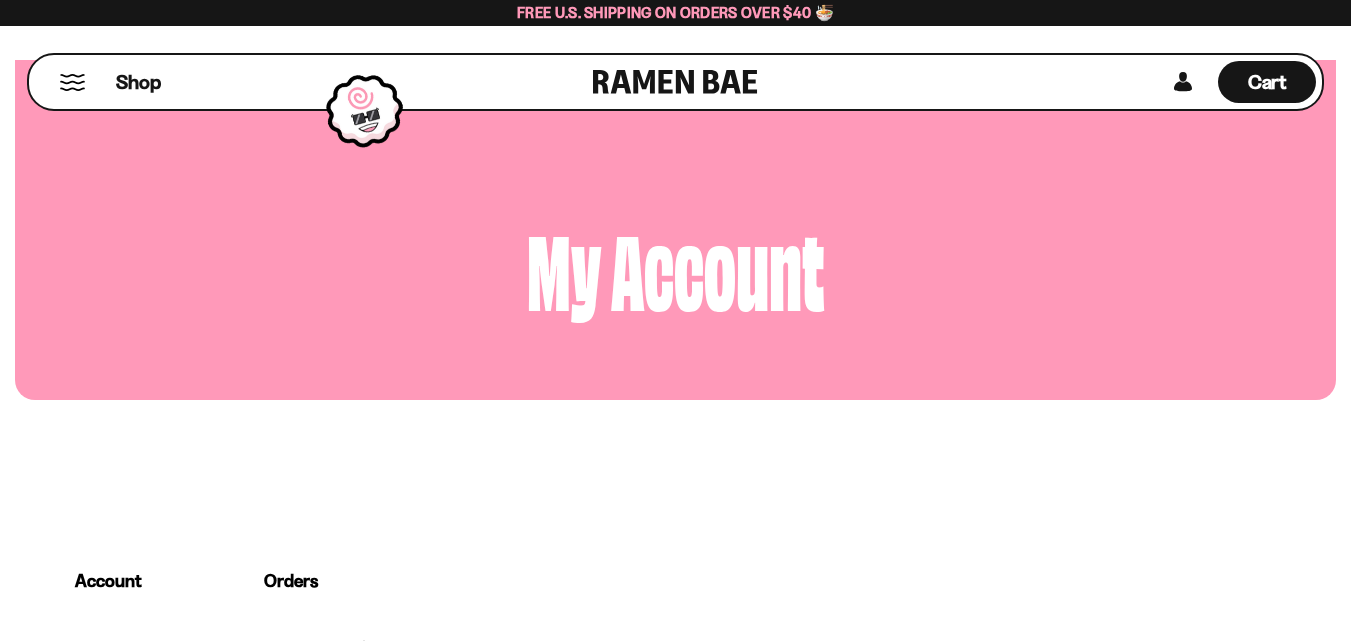 scroll, scrollTop: 0, scrollLeft: 0, axis: both 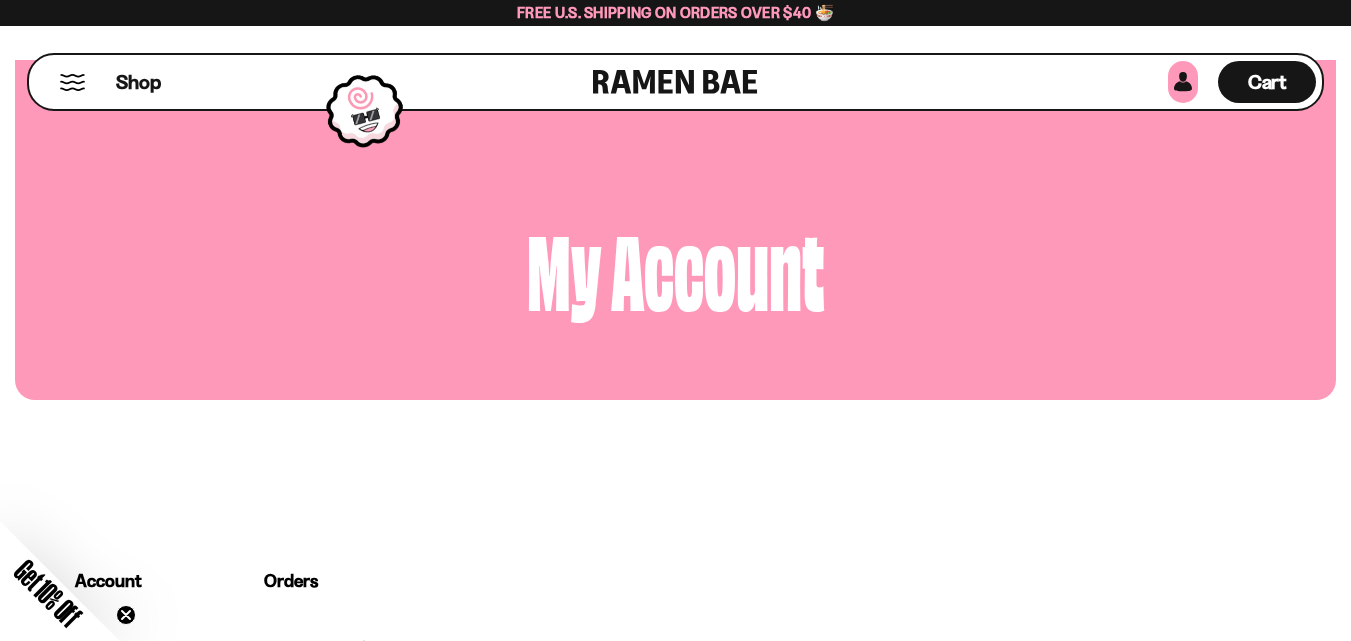 type on "**********" 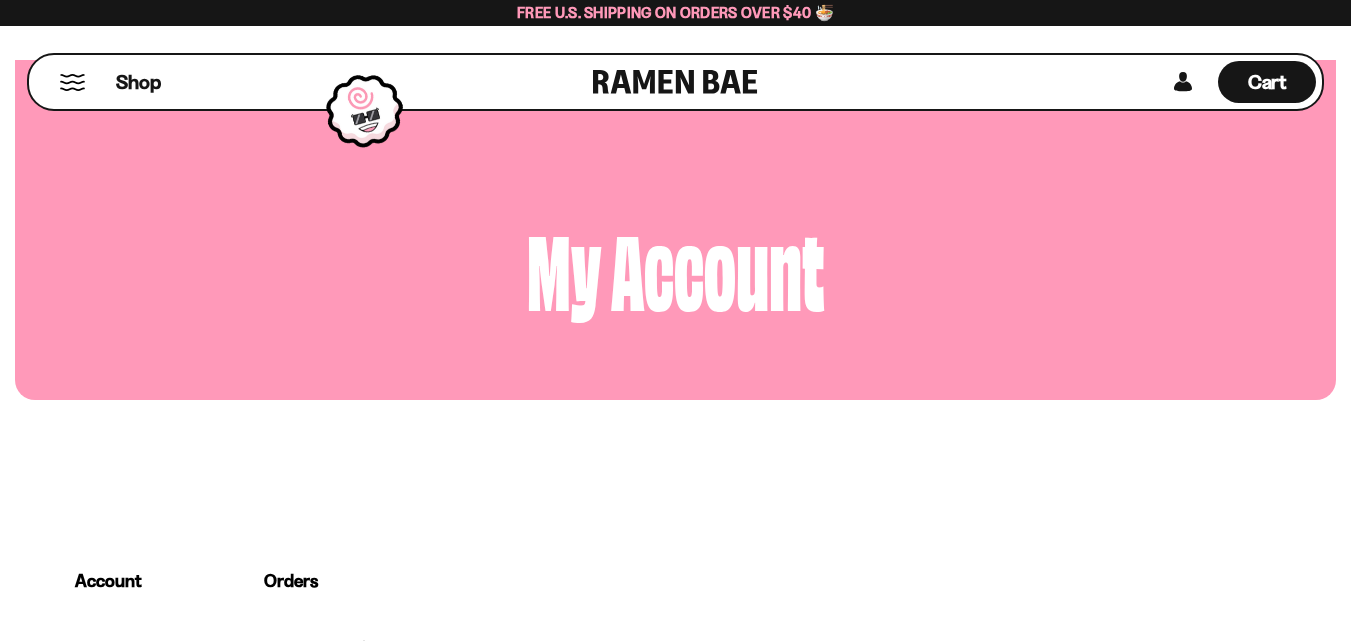 scroll, scrollTop: 0, scrollLeft: 0, axis: both 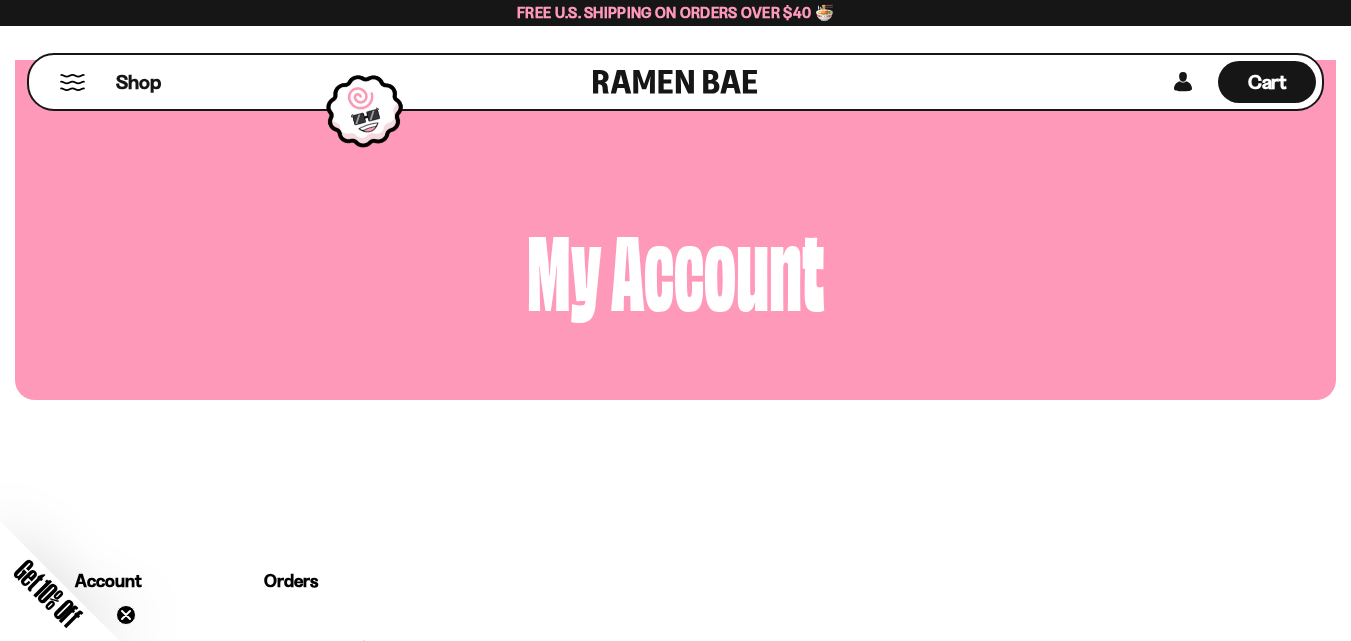 type on "**********" 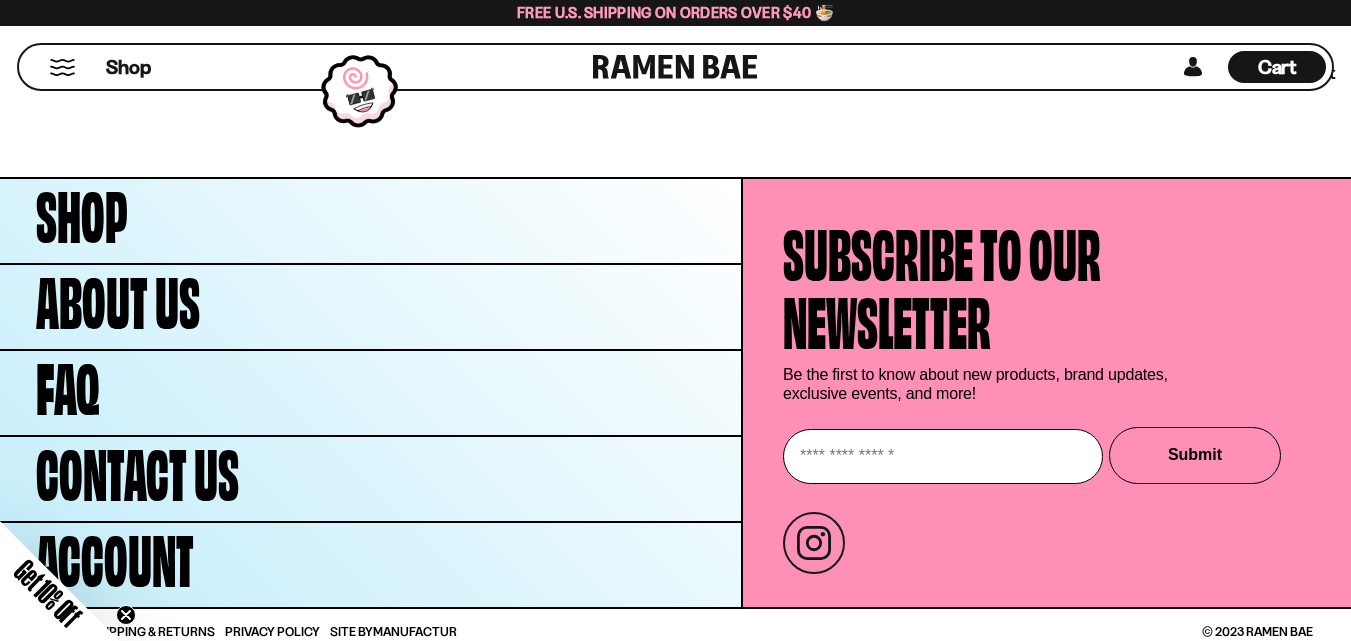 scroll, scrollTop: 942, scrollLeft: 0, axis: vertical 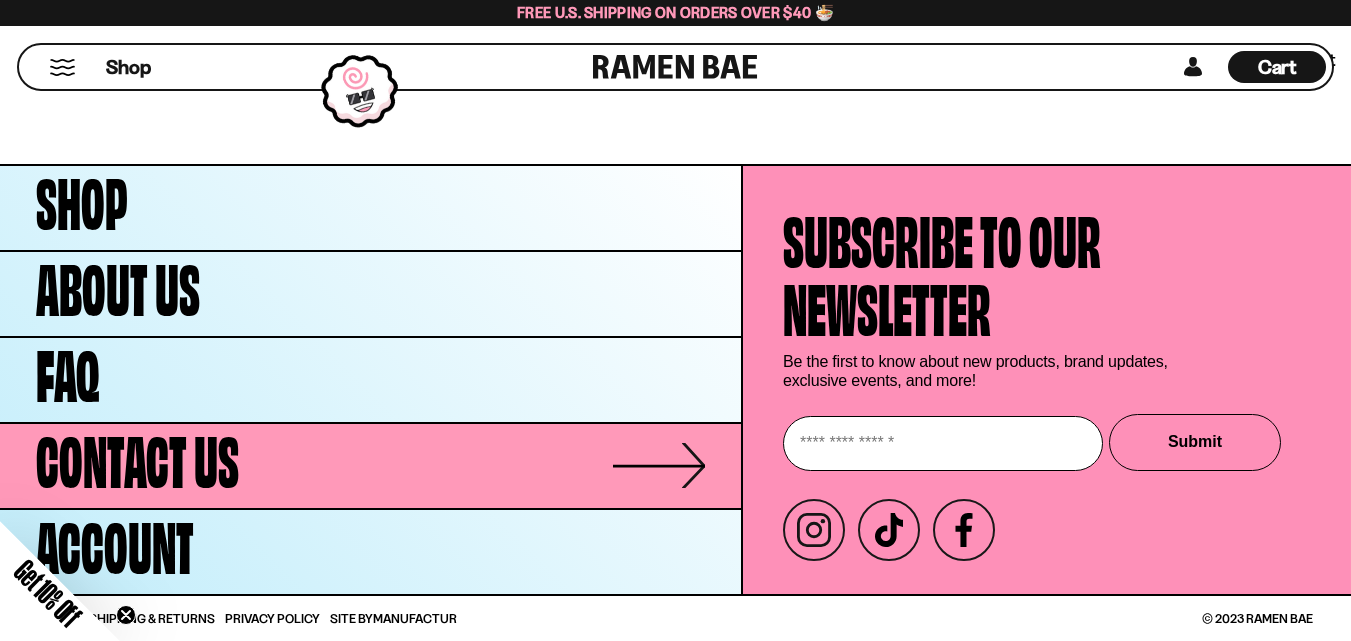 click on "Contact Us" at bounding box center [137, 456] 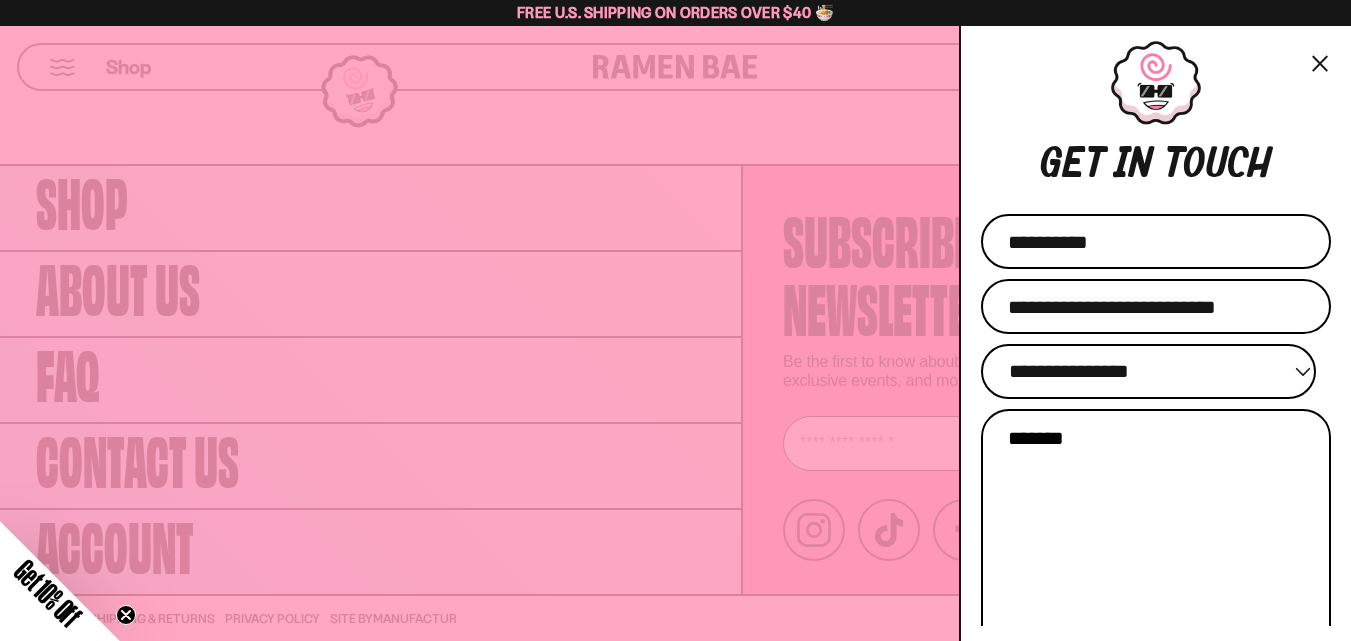 click on "**********" at bounding box center [1148, 371] 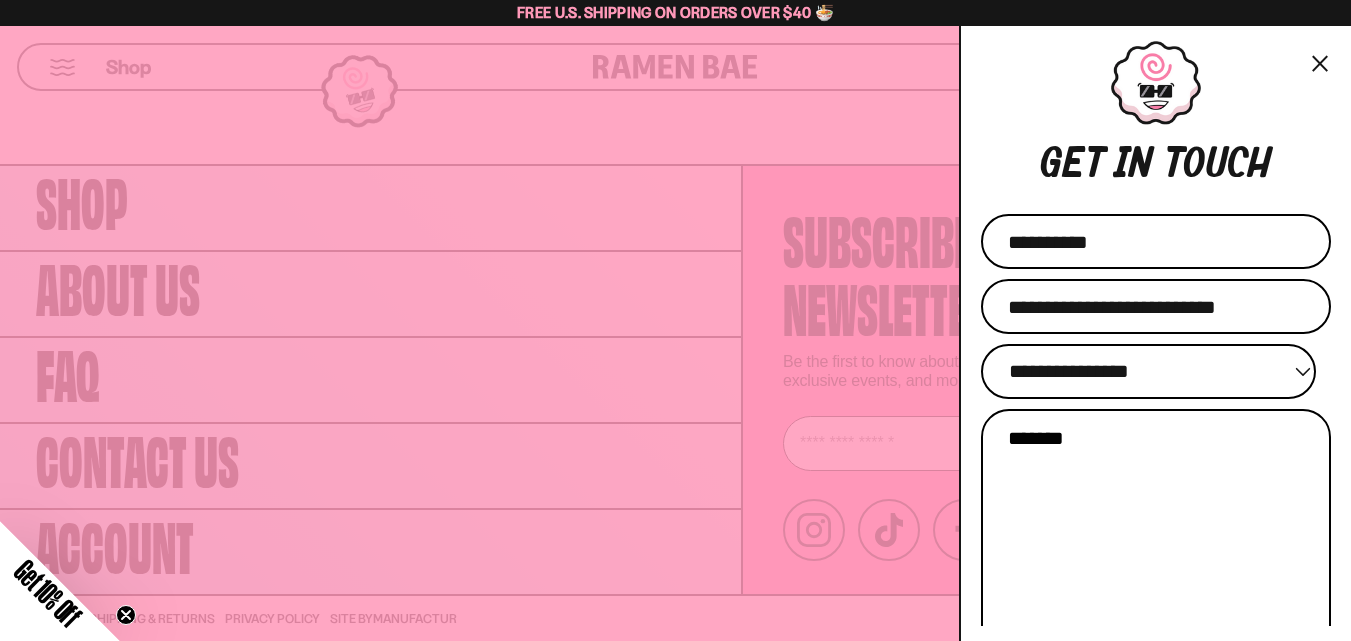 select on "*********" 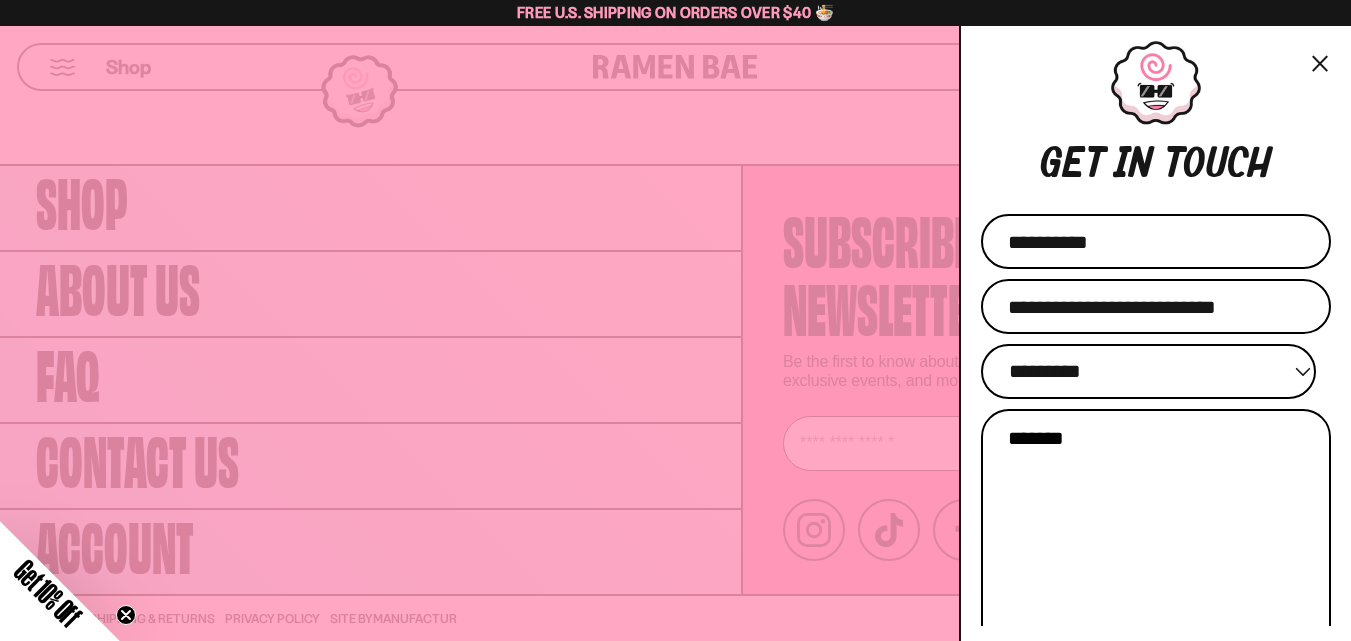 click on "**********" at bounding box center (1148, 371) 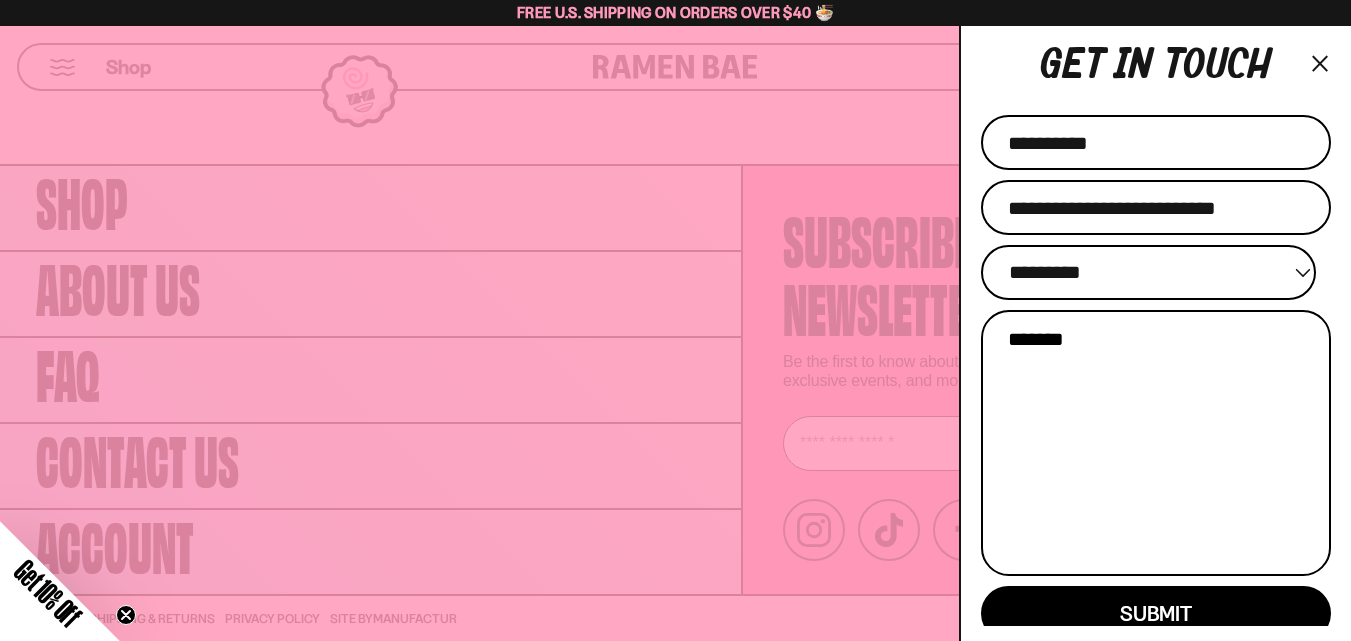 scroll, scrollTop: 108, scrollLeft: 0, axis: vertical 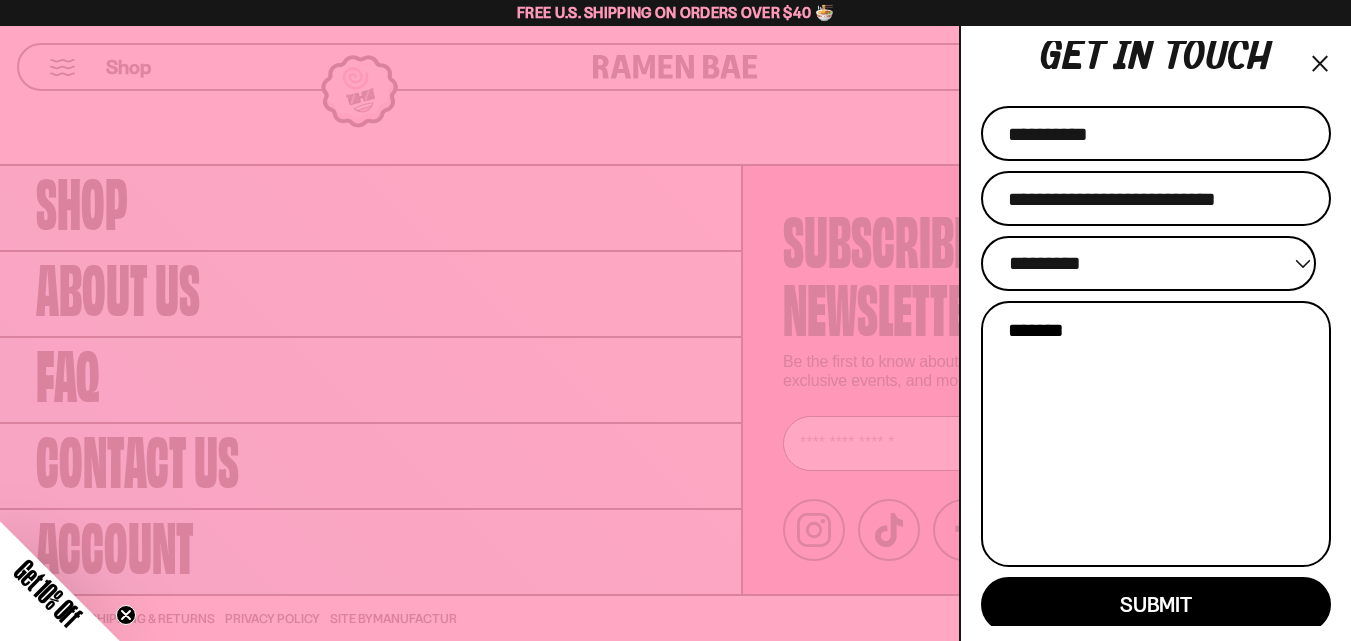 click on "Message" at bounding box center [1156, 434] 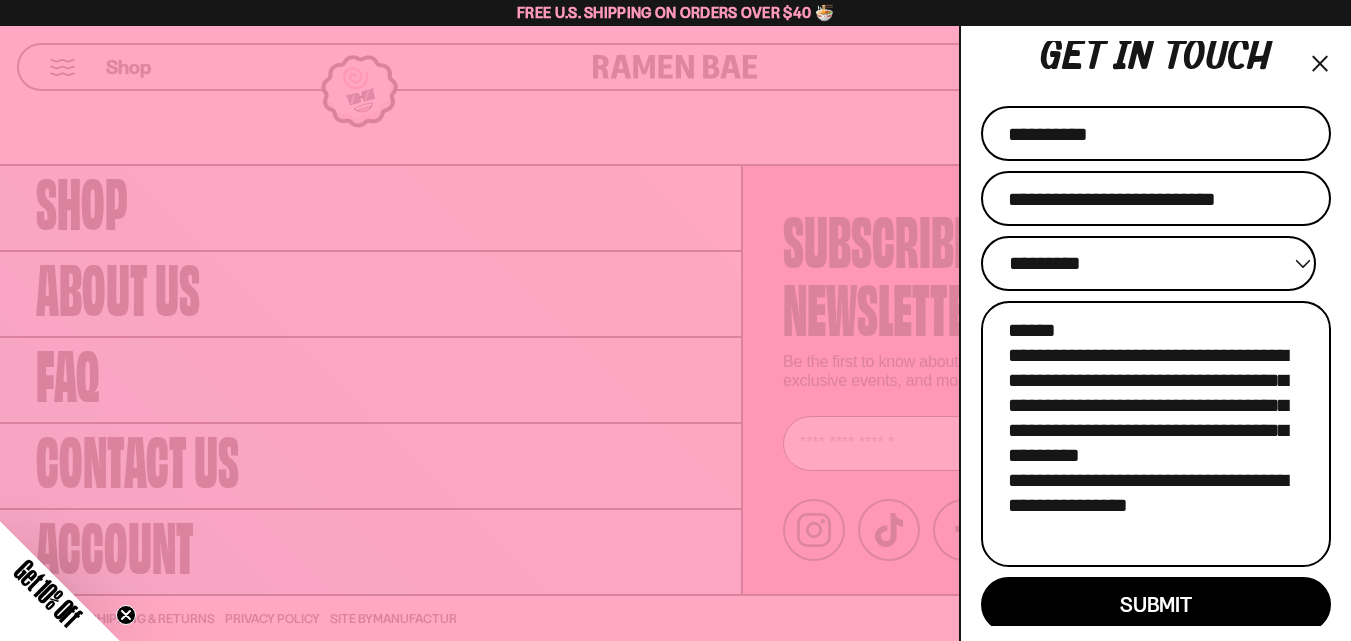 paste on "**********" 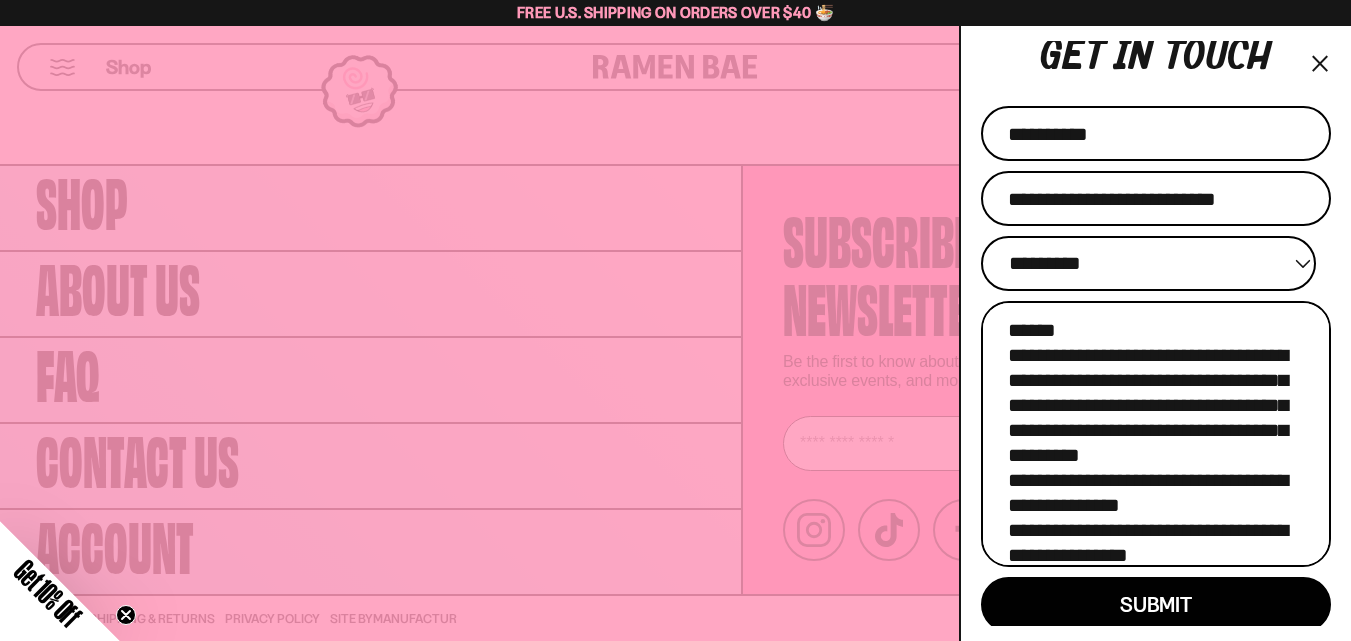 scroll, scrollTop: 552, scrollLeft: 0, axis: vertical 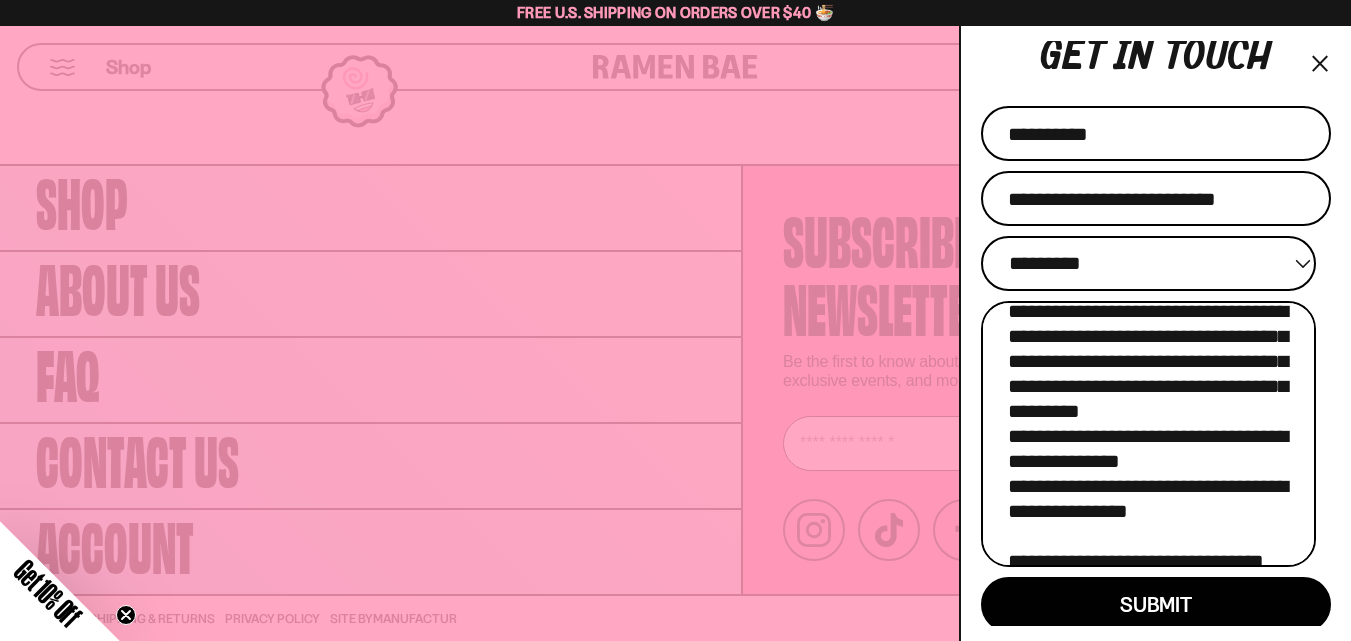 click on "**********" at bounding box center [1148, 434] 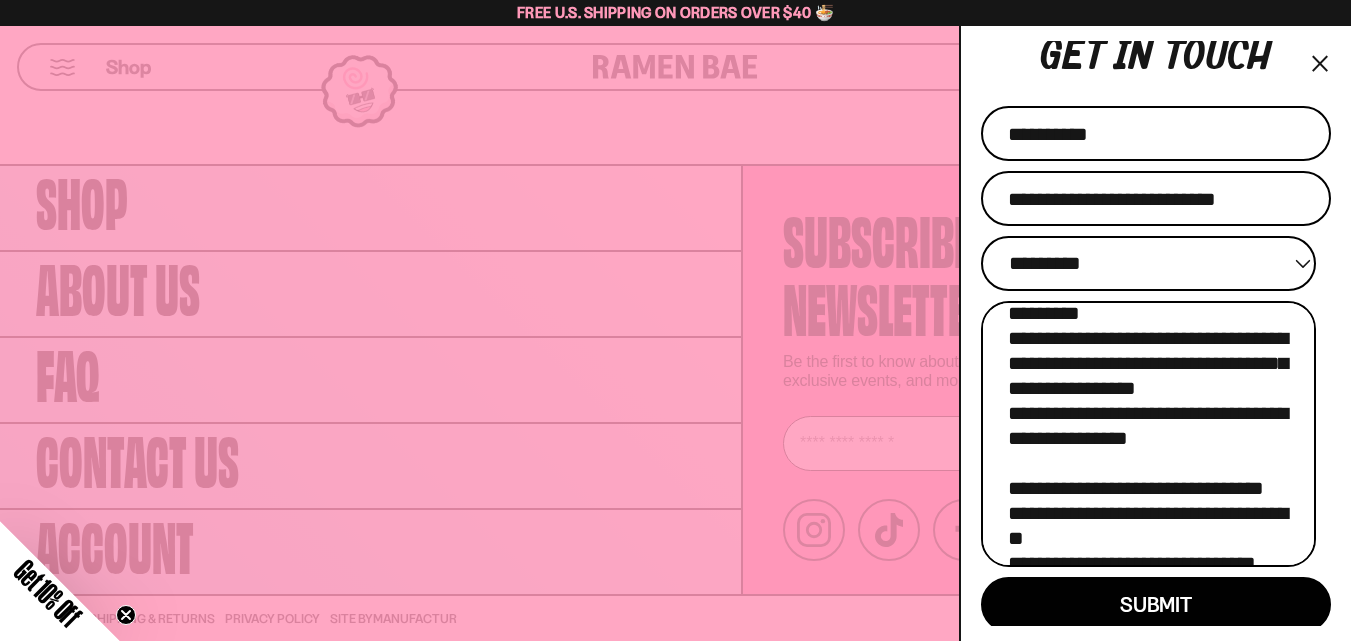 scroll, scrollTop: 130, scrollLeft: 0, axis: vertical 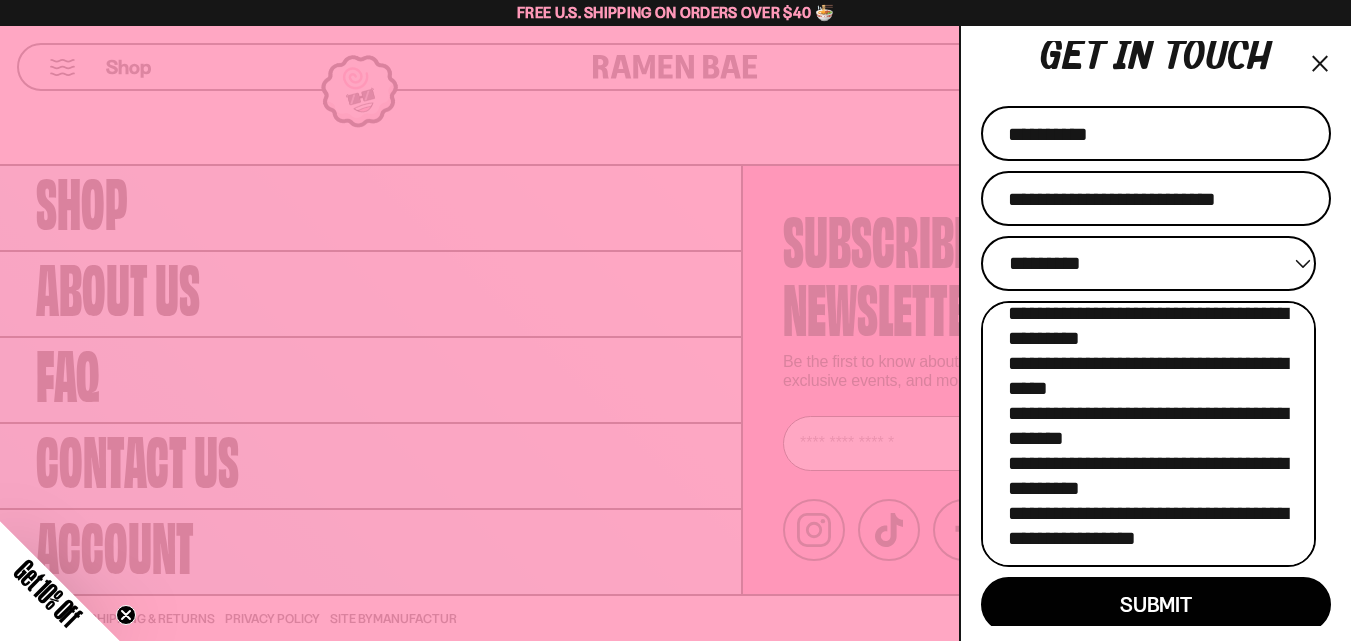 click on "**********" at bounding box center [1148, 434] 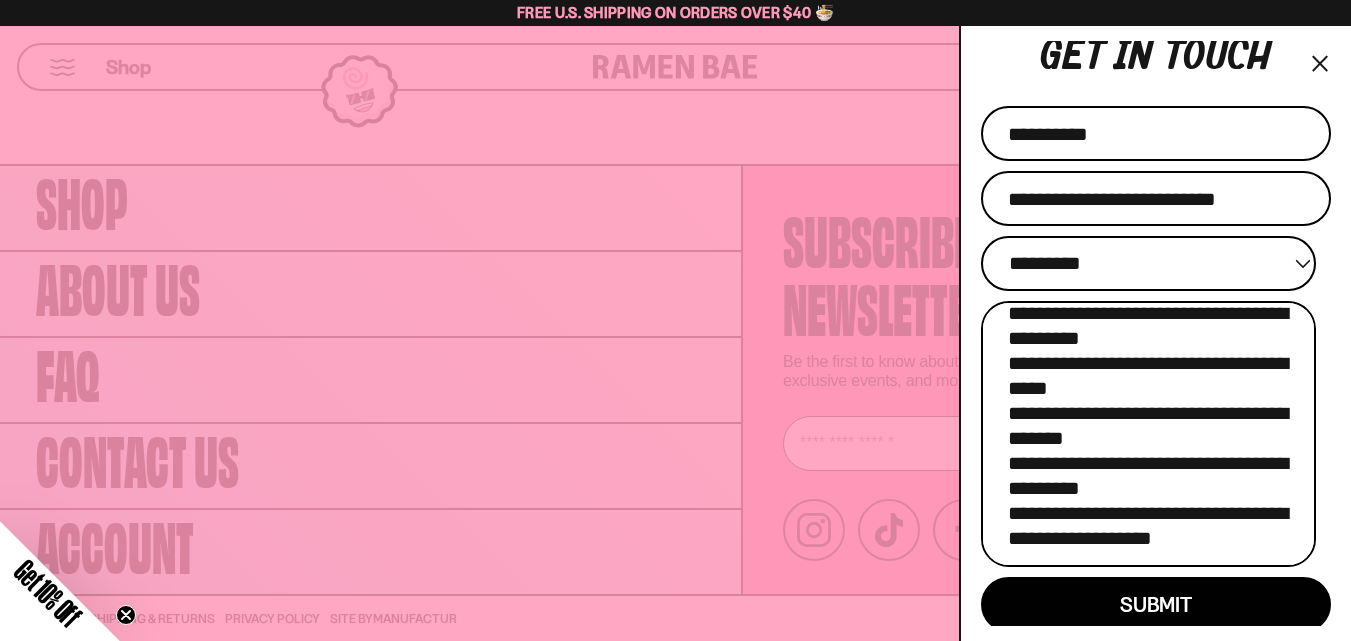 scroll, scrollTop: 627, scrollLeft: 0, axis: vertical 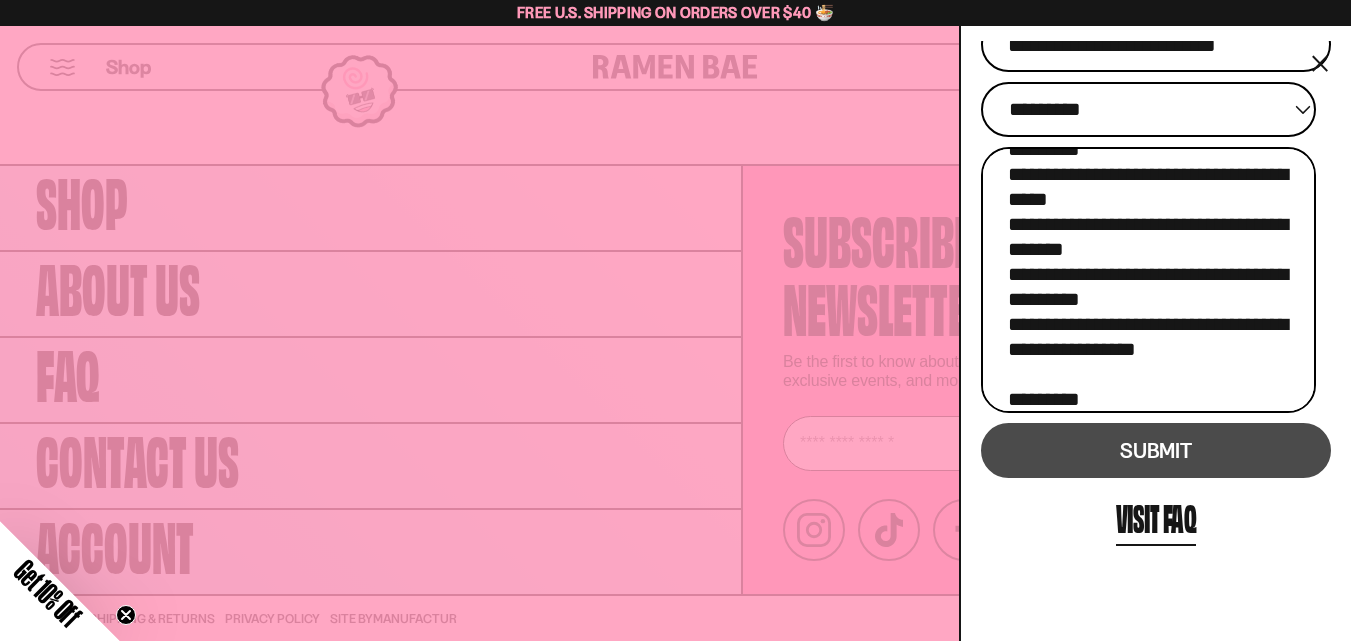 type on "**********" 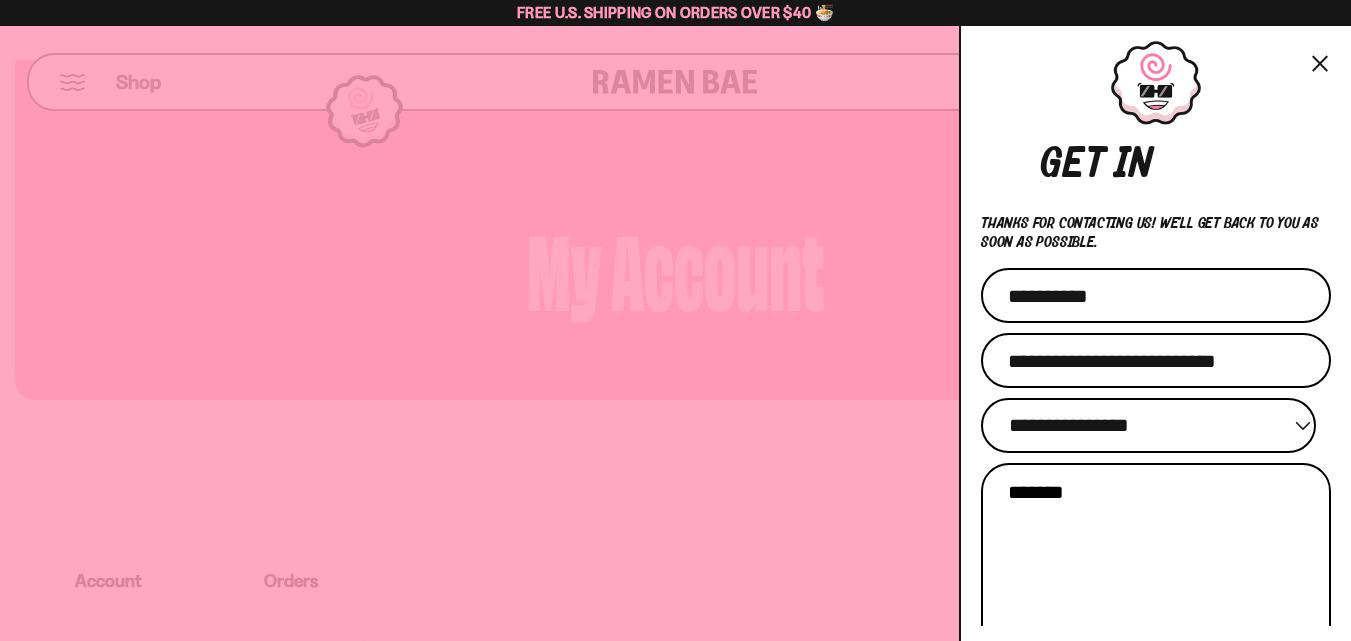 scroll, scrollTop: 0, scrollLeft: 0, axis: both 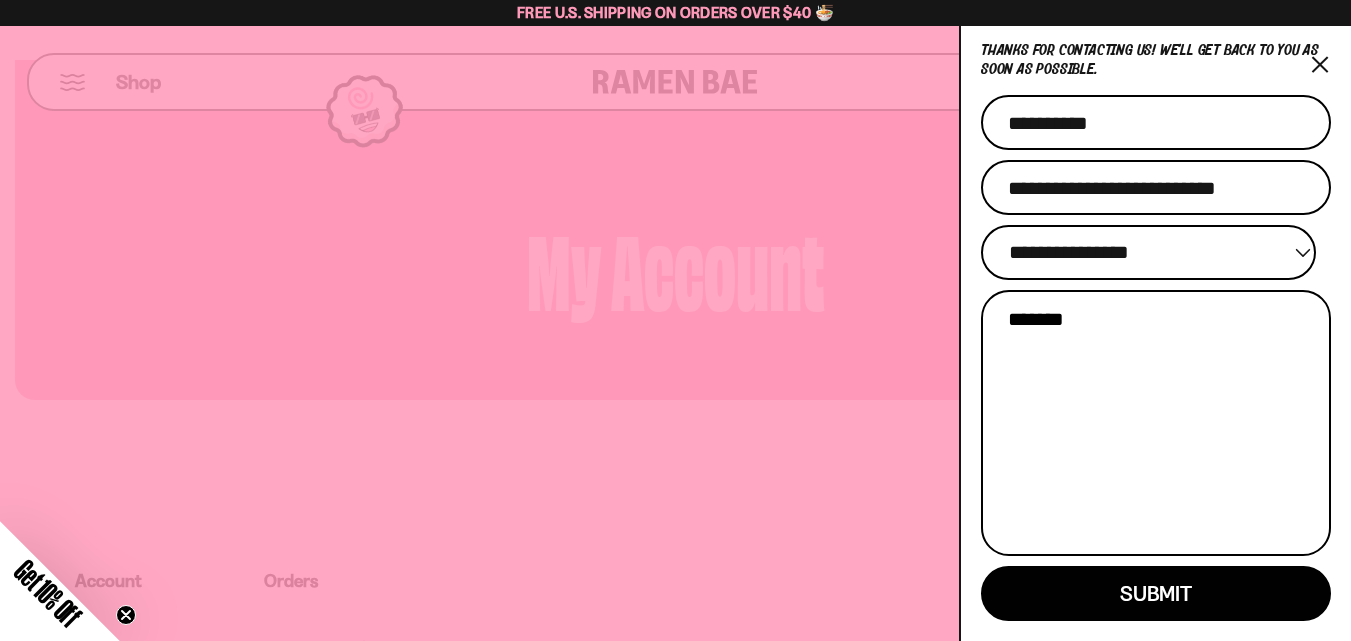 type 